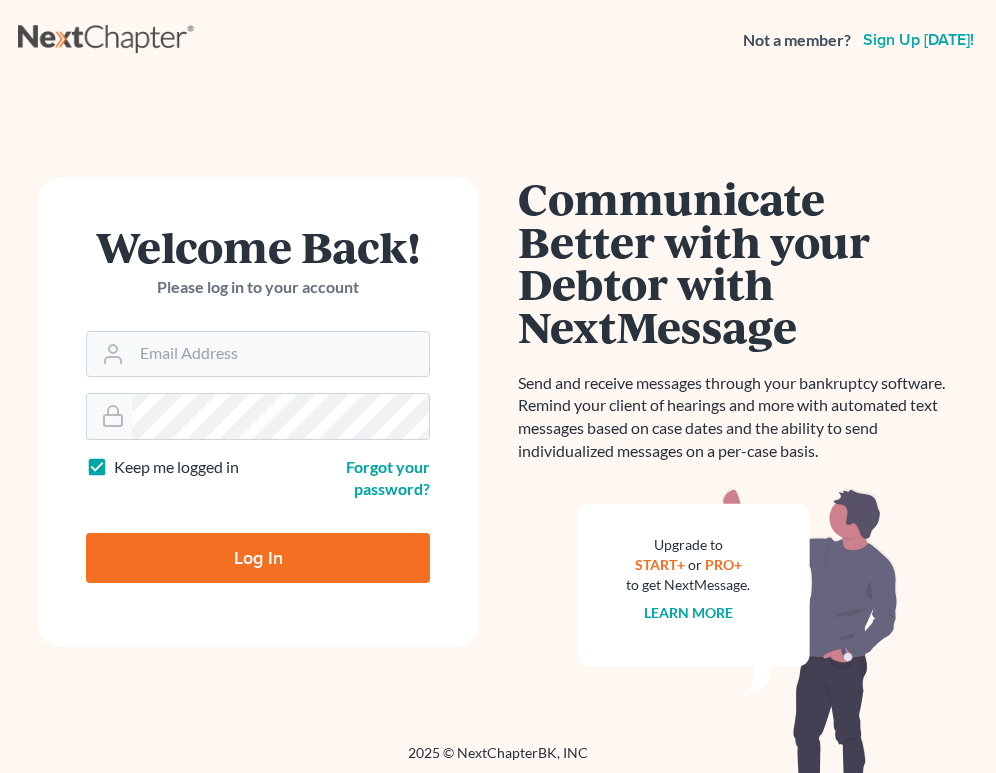 scroll, scrollTop: 0, scrollLeft: 0, axis: both 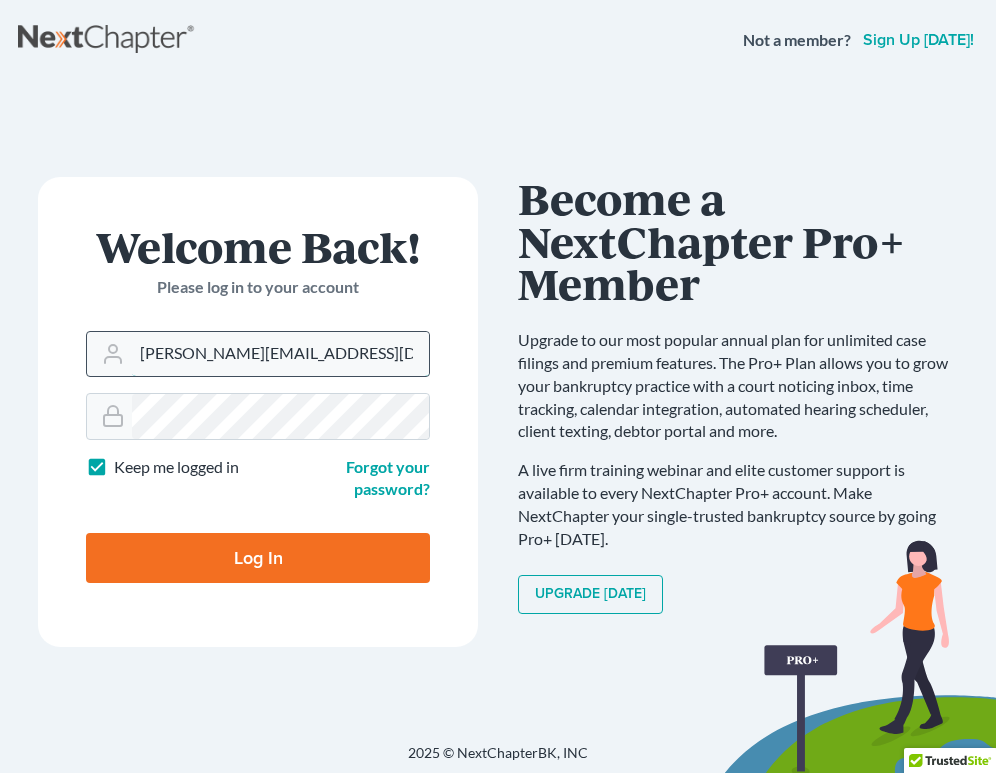 type on "denisse@paralegalasaservice.com" 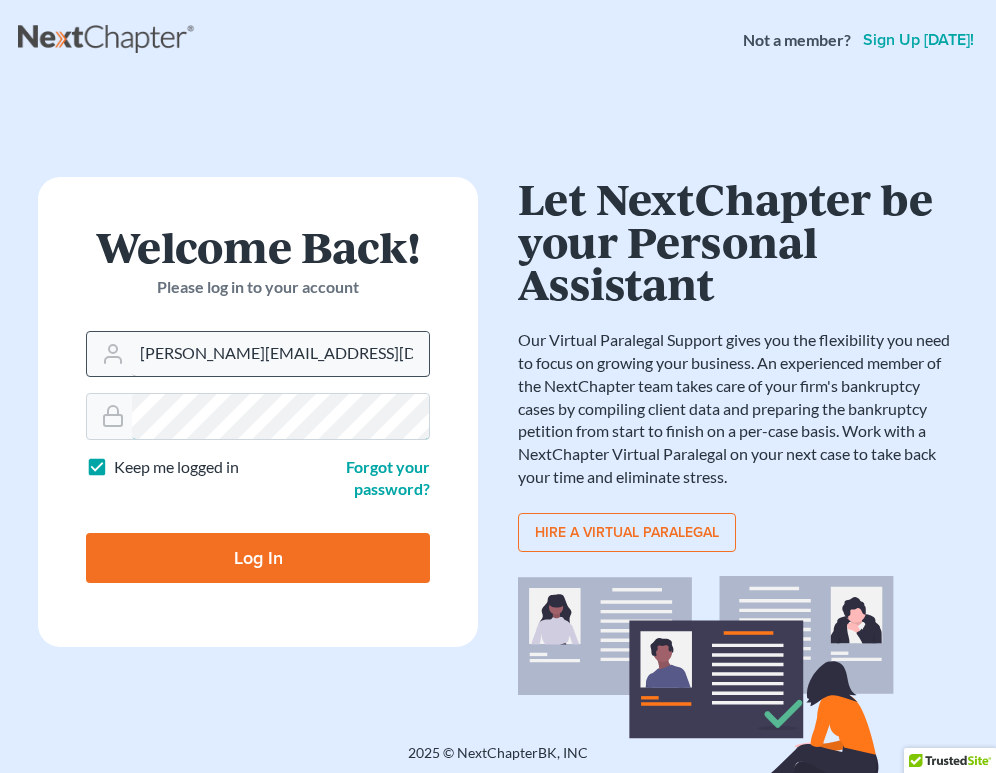 click on "Log In" at bounding box center (258, 558) 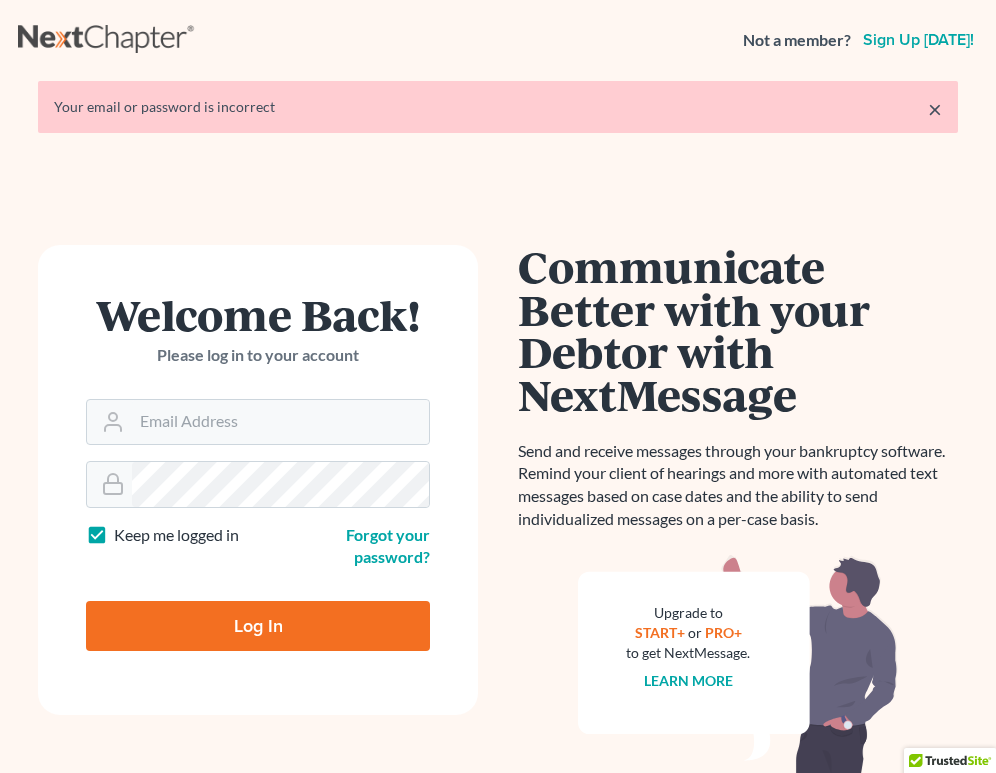 scroll, scrollTop: 0, scrollLeft: 0, axis: both 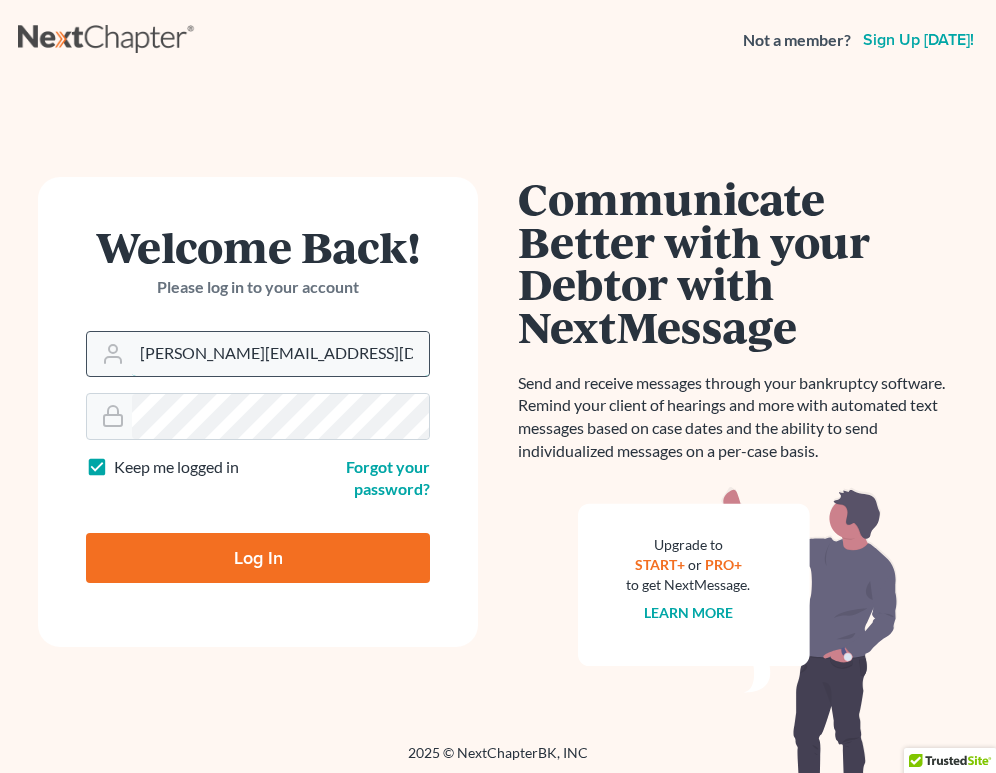 type on "denisse@paralegalasaservice.com" 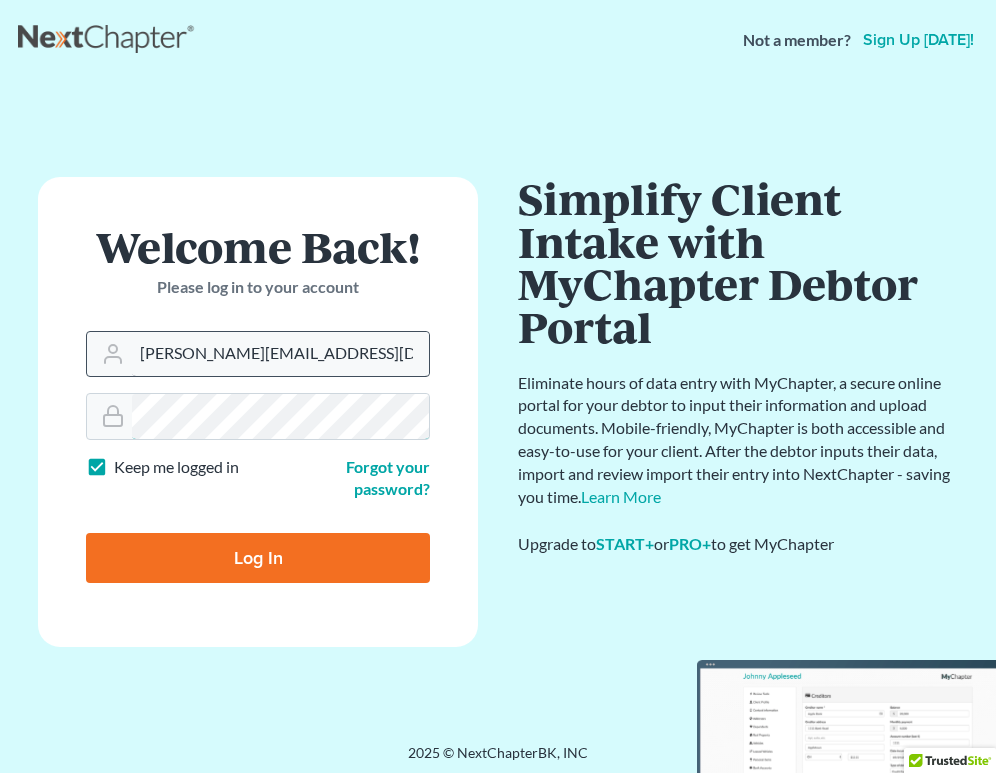 click on "Log In" at bounding box center [258, 558] 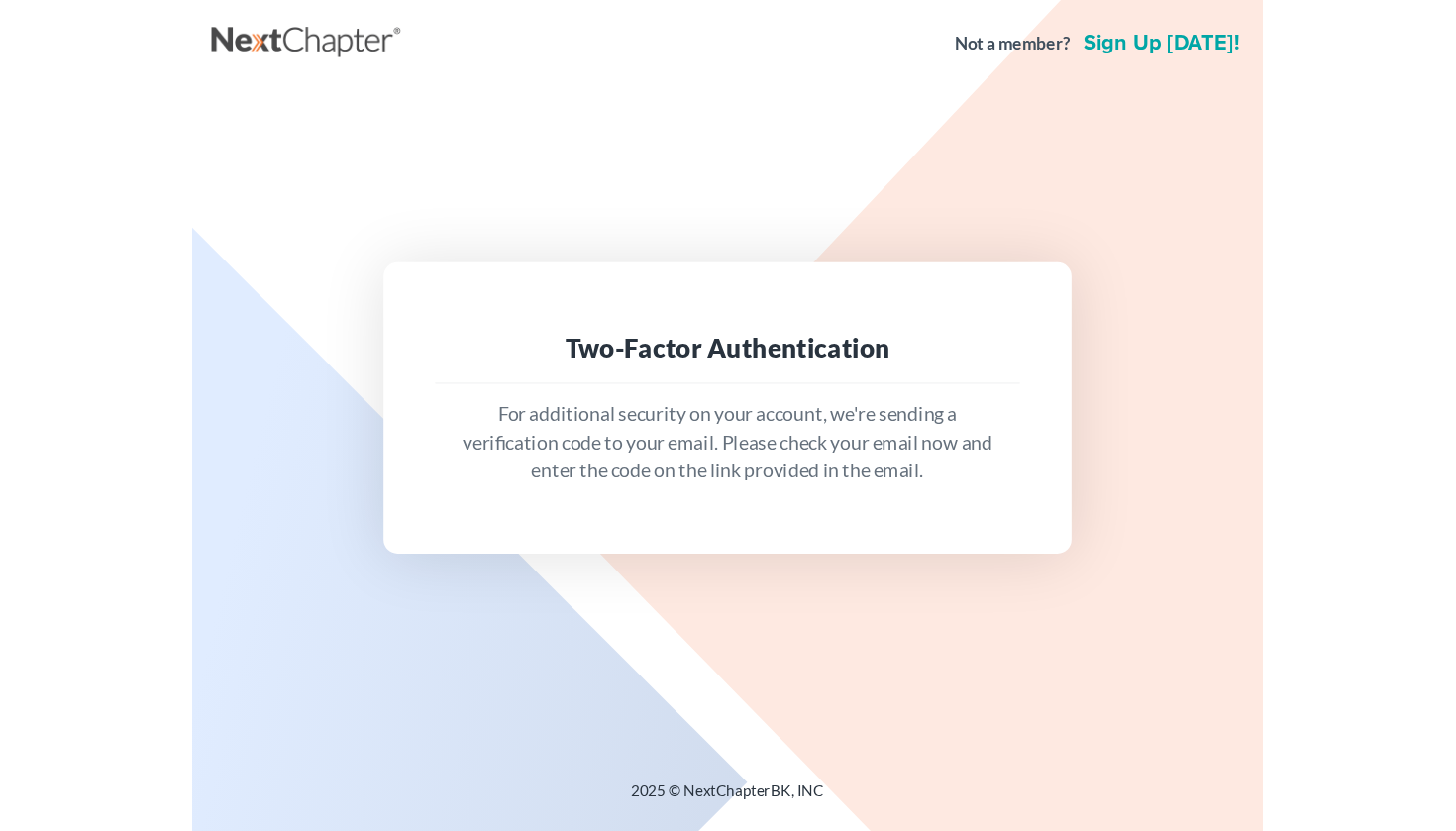 scroll, scrollTop: 0, scrollLeft: 0, axis: both 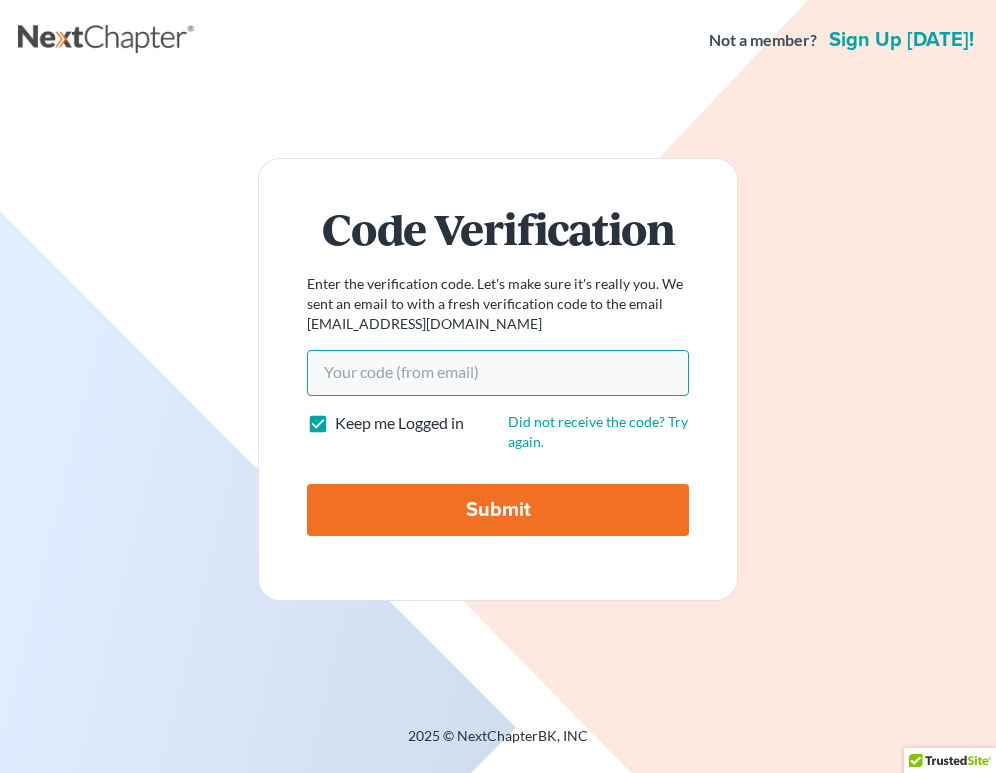 paste on "e9f532" 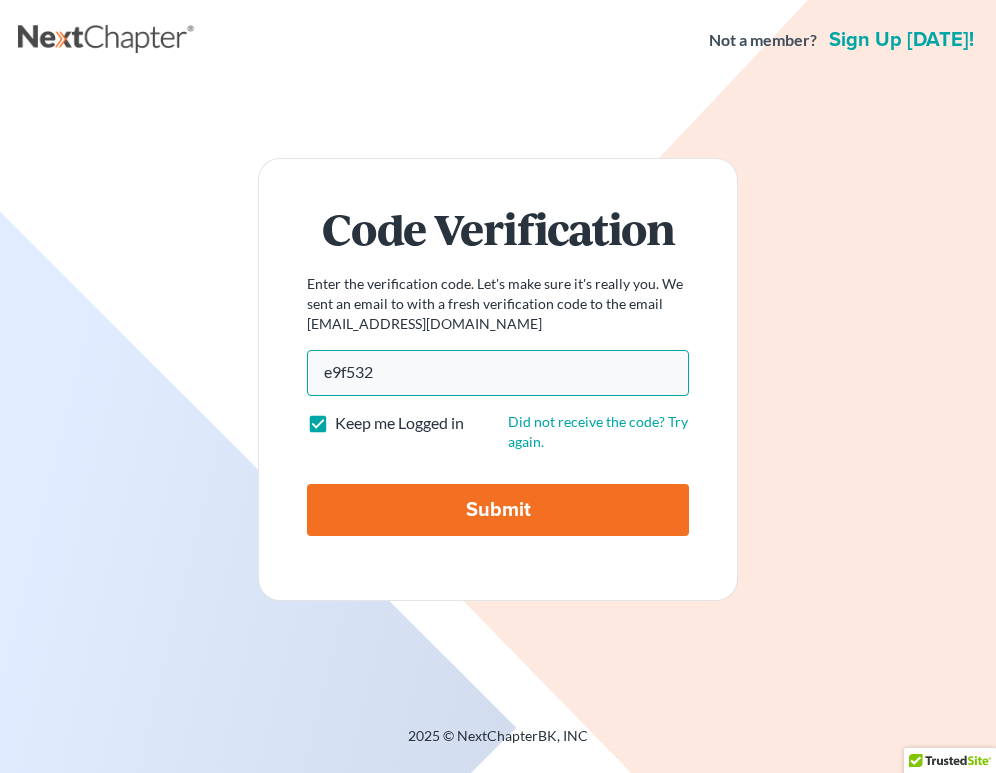 type on "e9f532" 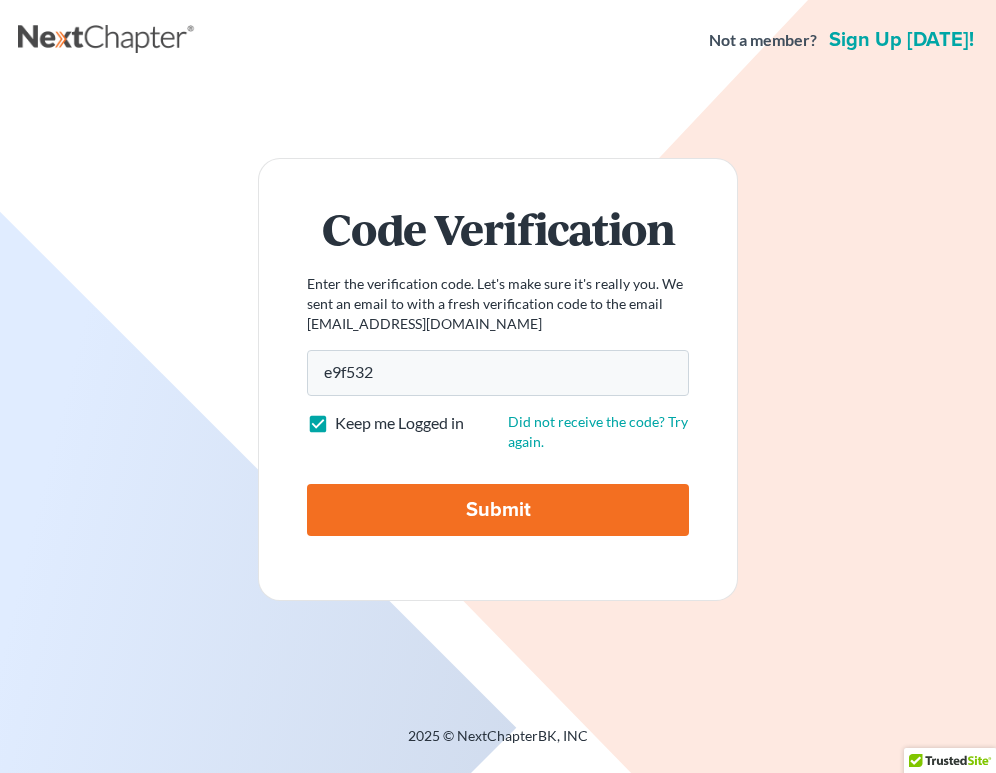 click on "Submit" at bounding box center (498, 510) 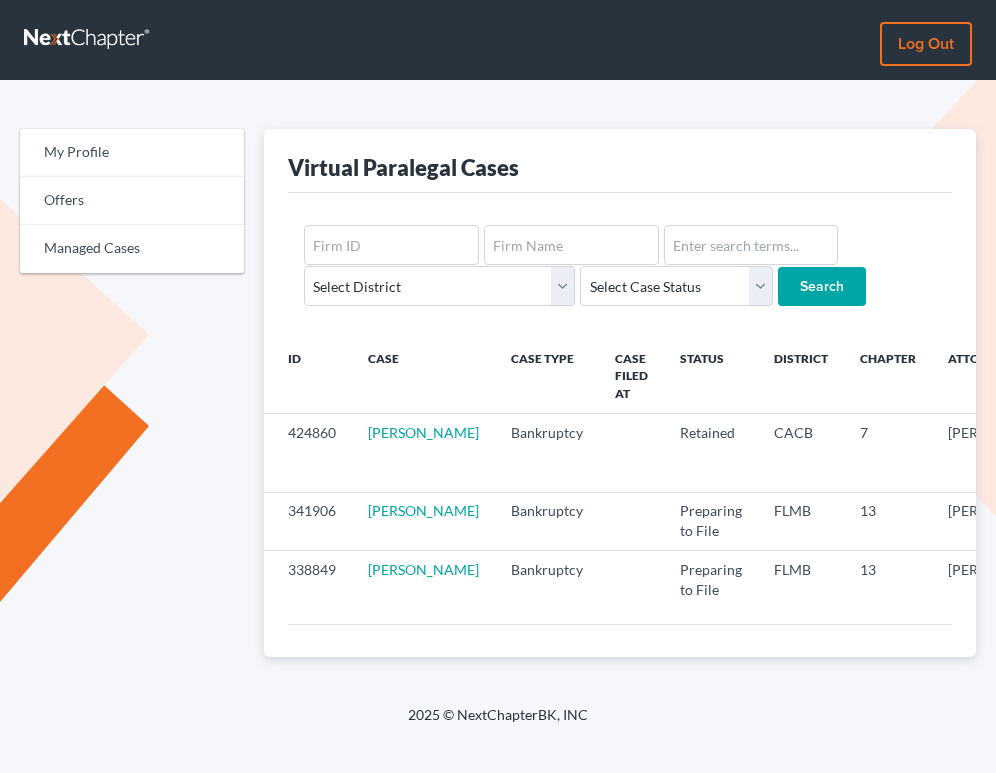 scroll, scrollTop: 0, scrollLeft: 0, axis: both 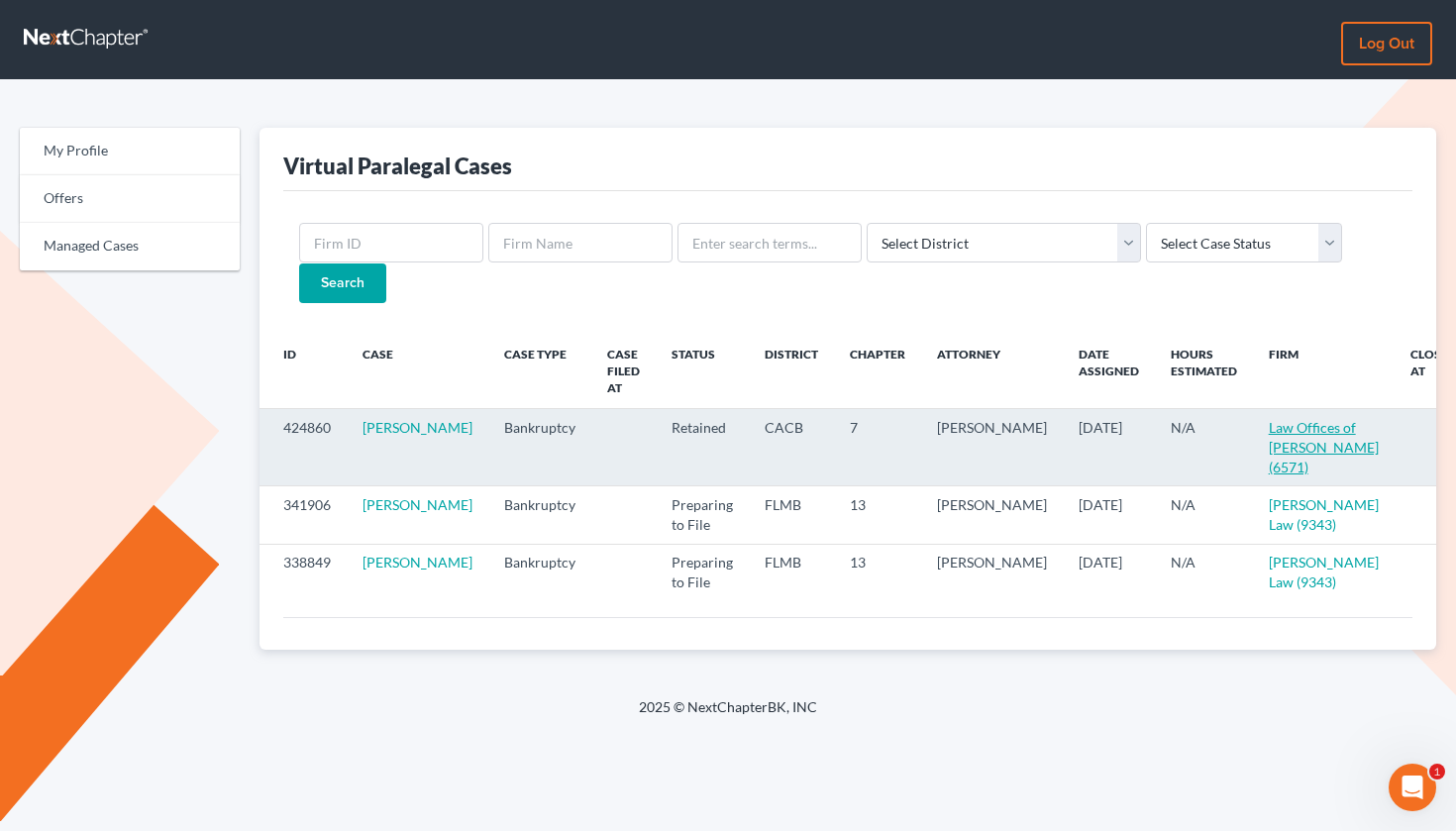 click on "Law Offices of Steven Ibarra (6571)" at bounding box center (1323, 447) 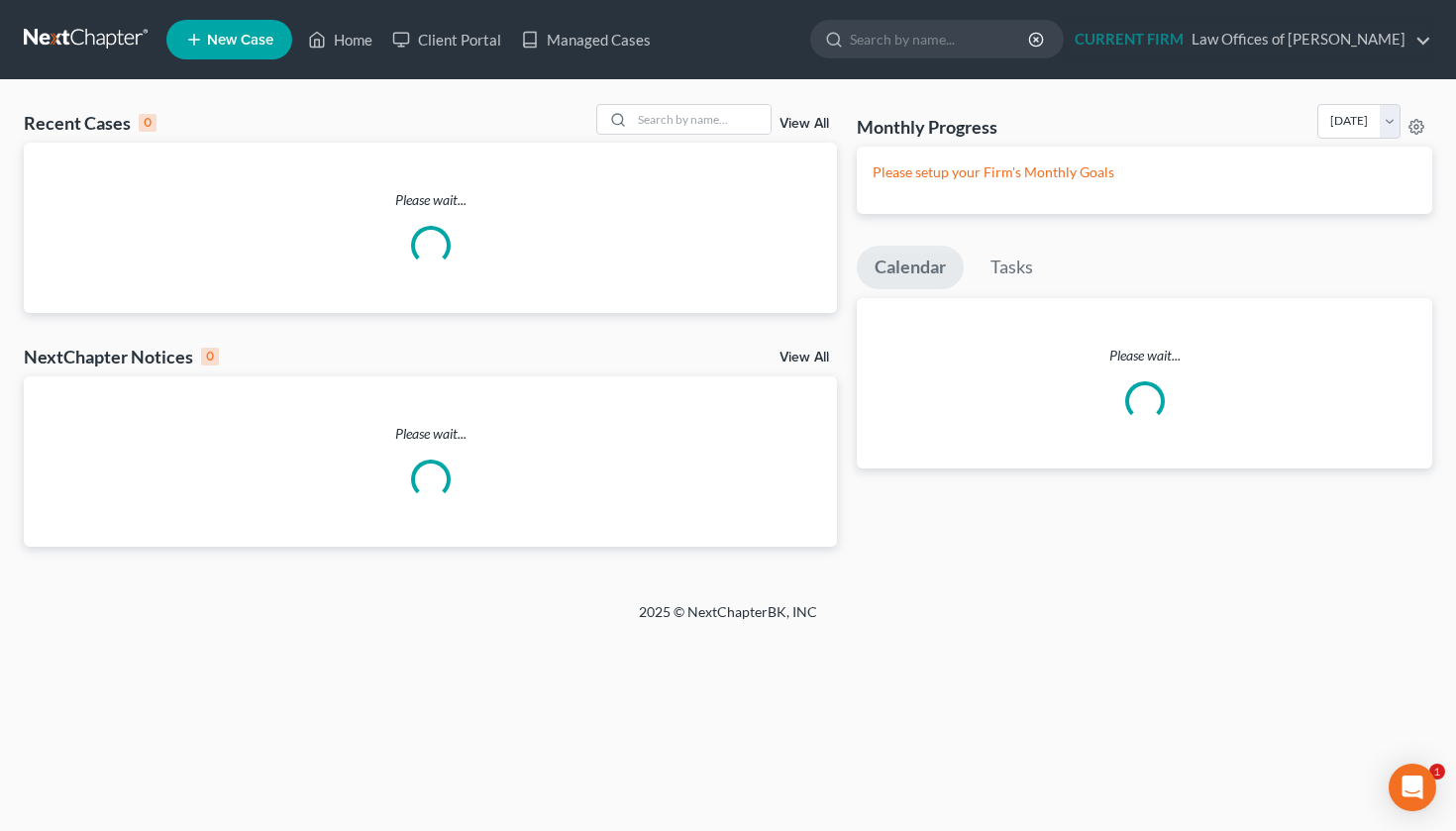 scroll, scrollTop: 0, scrollLeft: 0, axis: both 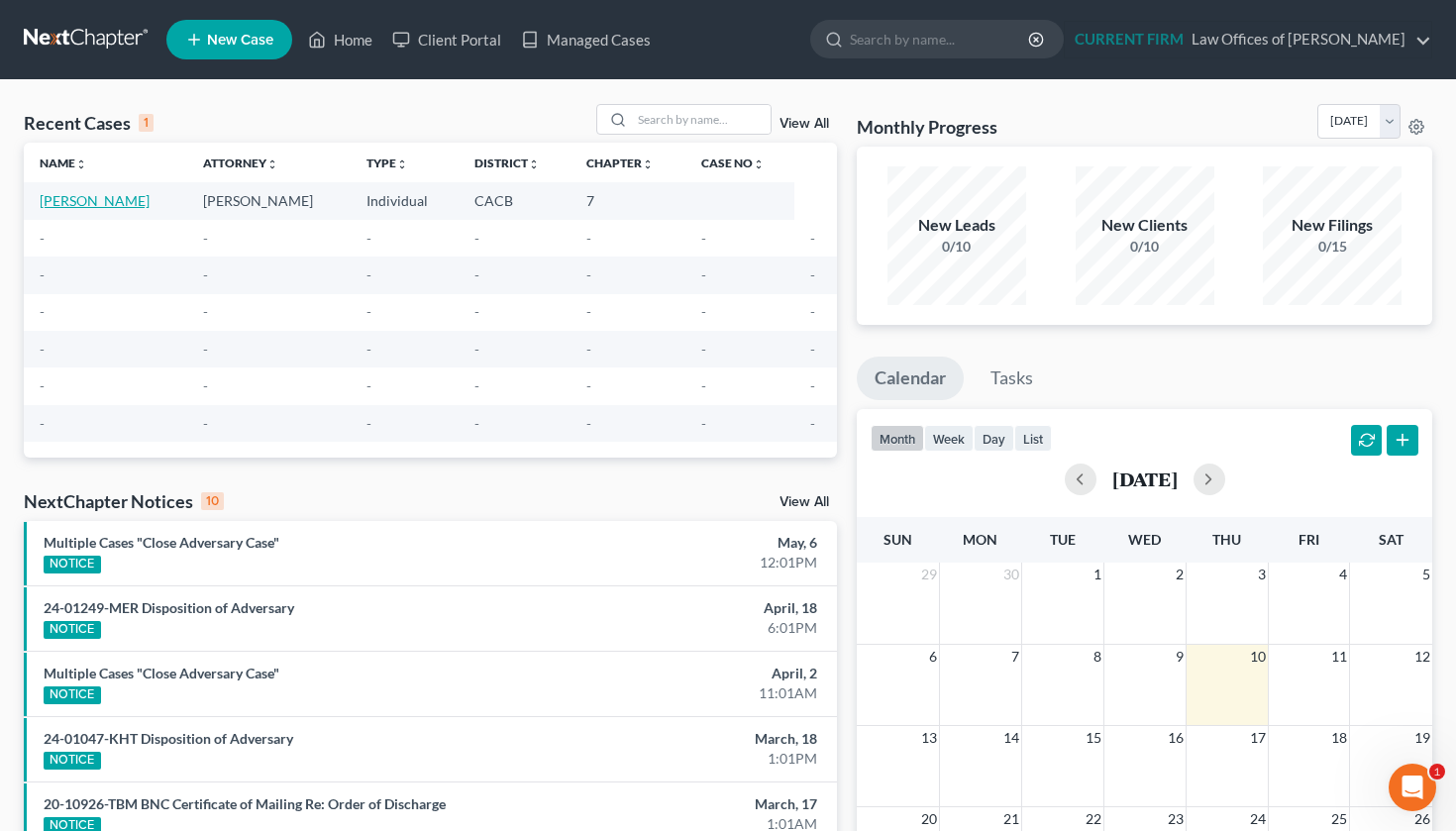 click on "Esperanza, Daysi" at bounding box center (94, 200) 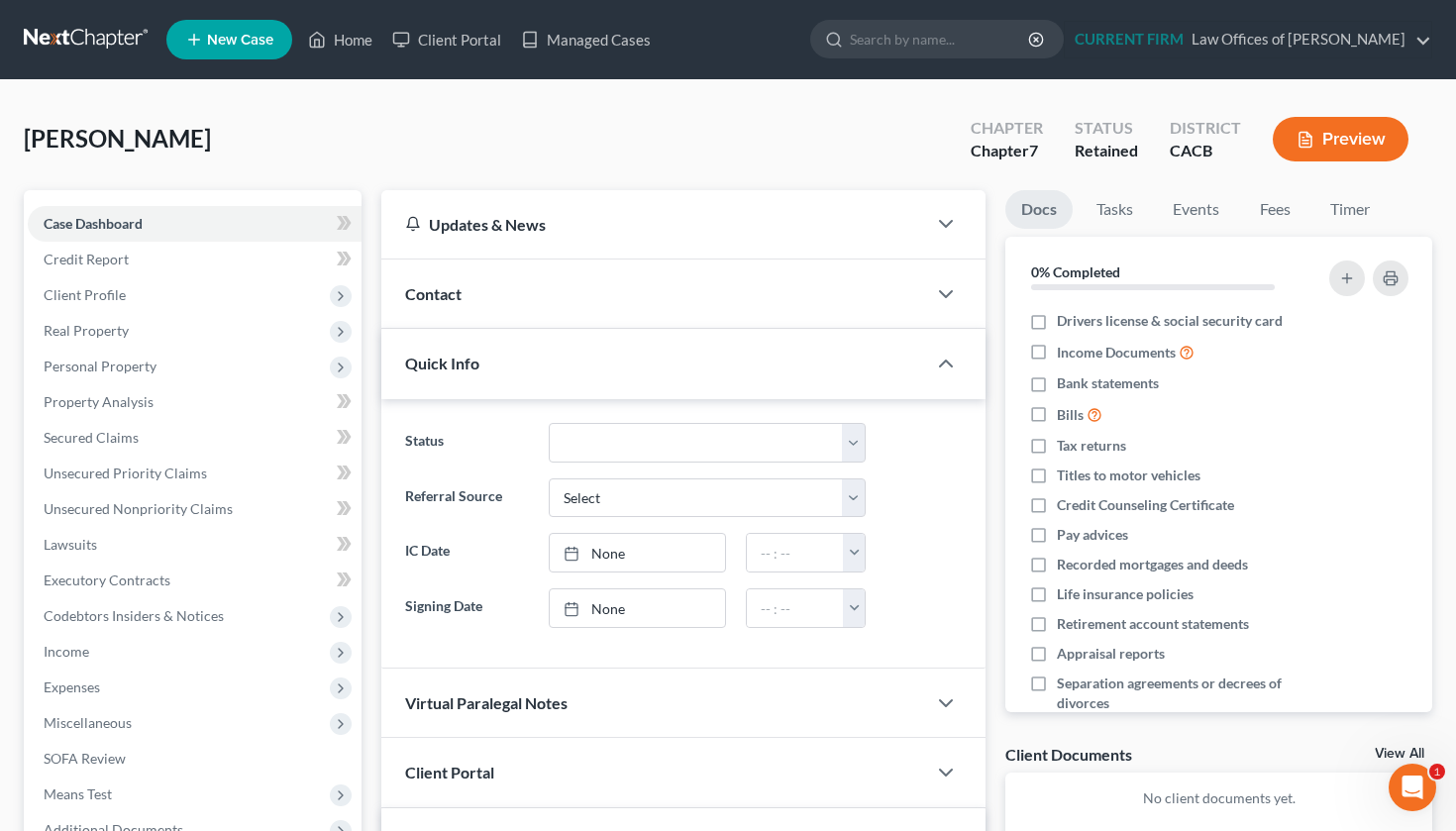 click on "Docs
Tasks
Events
Fees
Timer
0% Completed
Nothing here yet! Drivers license & social security card   Income Documents   Bank statements   Bills   Tax returns   Titles to motor vehicles   Credit Counseling Certificate   Pay advices   Recorded mortgages and deeds   Life insurance policies   Retirement account statements   Appraisal reports   Separation agreements or decrees of divorces
Hide Completed Tasks
Initial consultation Receive documents Follow up appointment Review petition Signing appointment File petition Email pay stubs to trustee Calendar 341 Hearing and send notice to debtor(s) Send notice of Bankruptcy to parties File post petition counseling course (Form 23) File reaffirmation agreements Send Notice of Discharge to debtor(s) Close file
Hide Past Events
Nothing here yet!
0h 20m Total Time Tracked stop All stop Steven Ibarra stop Annissa Henry stop  Denisse  Benenati Time Tracking In Progress..." at bounding box center [1218, 640] 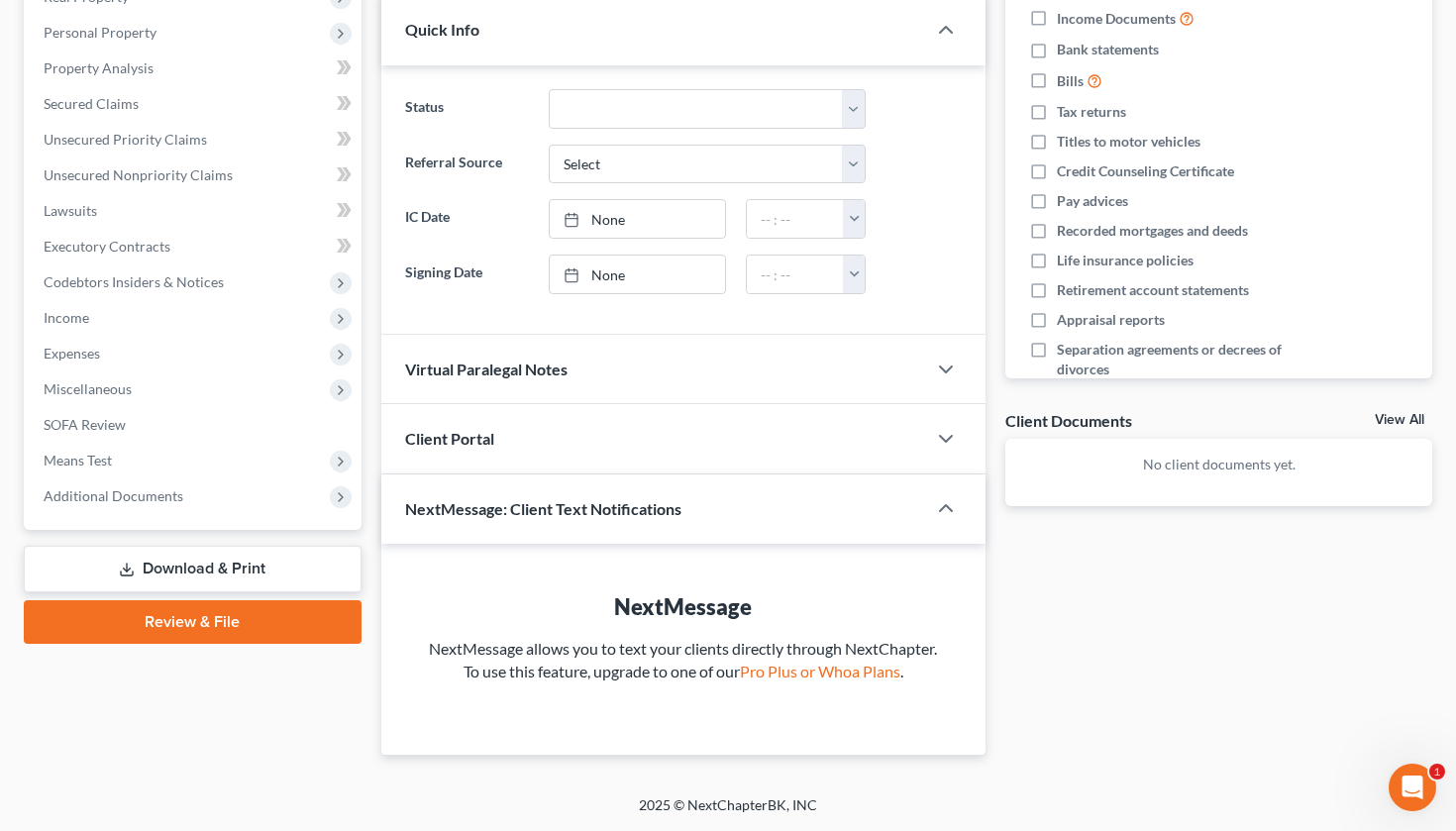 scroll, scrollTop: 330, scrollLeft: 0, axis: vertical 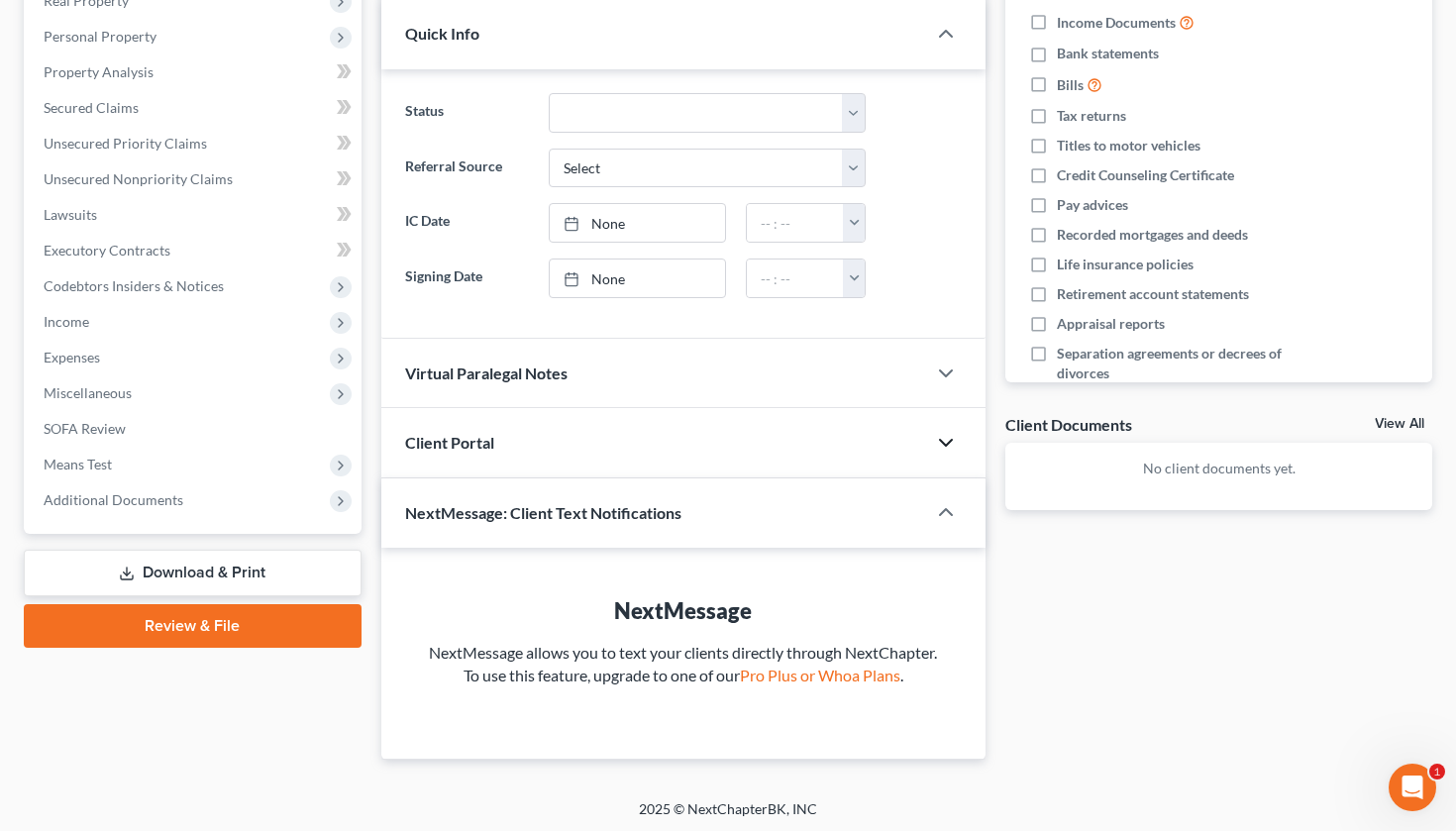 click 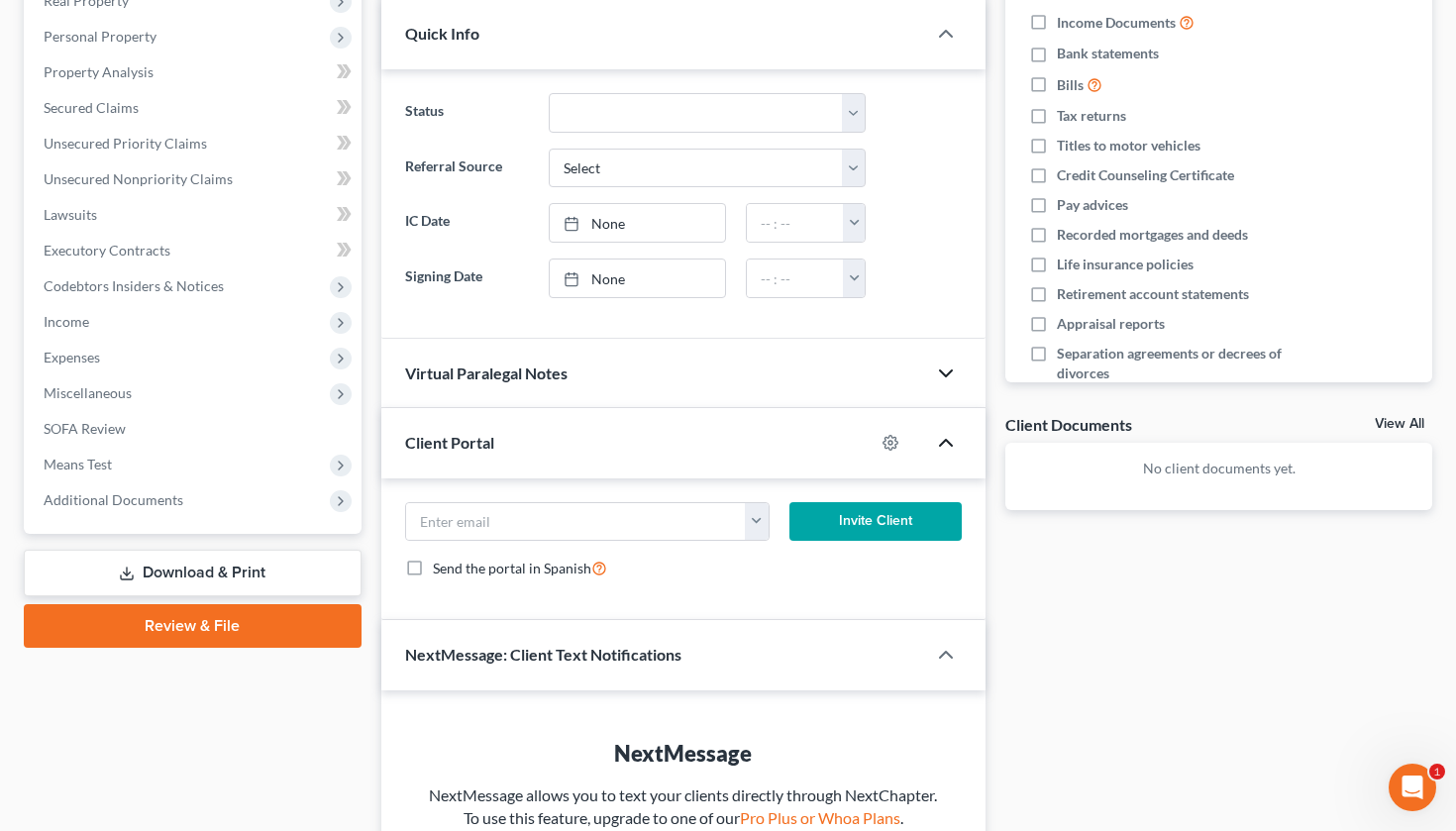 click 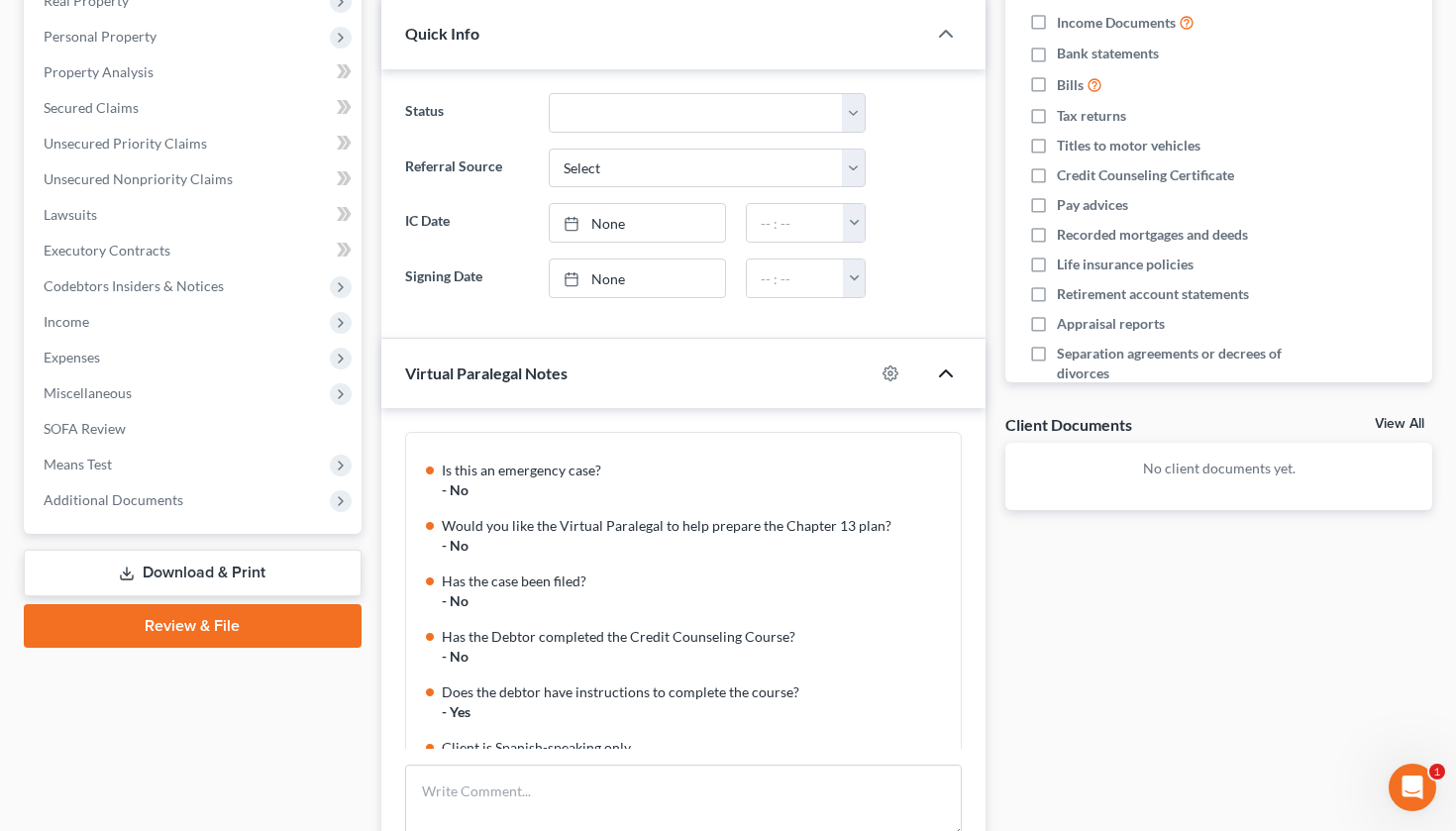 click 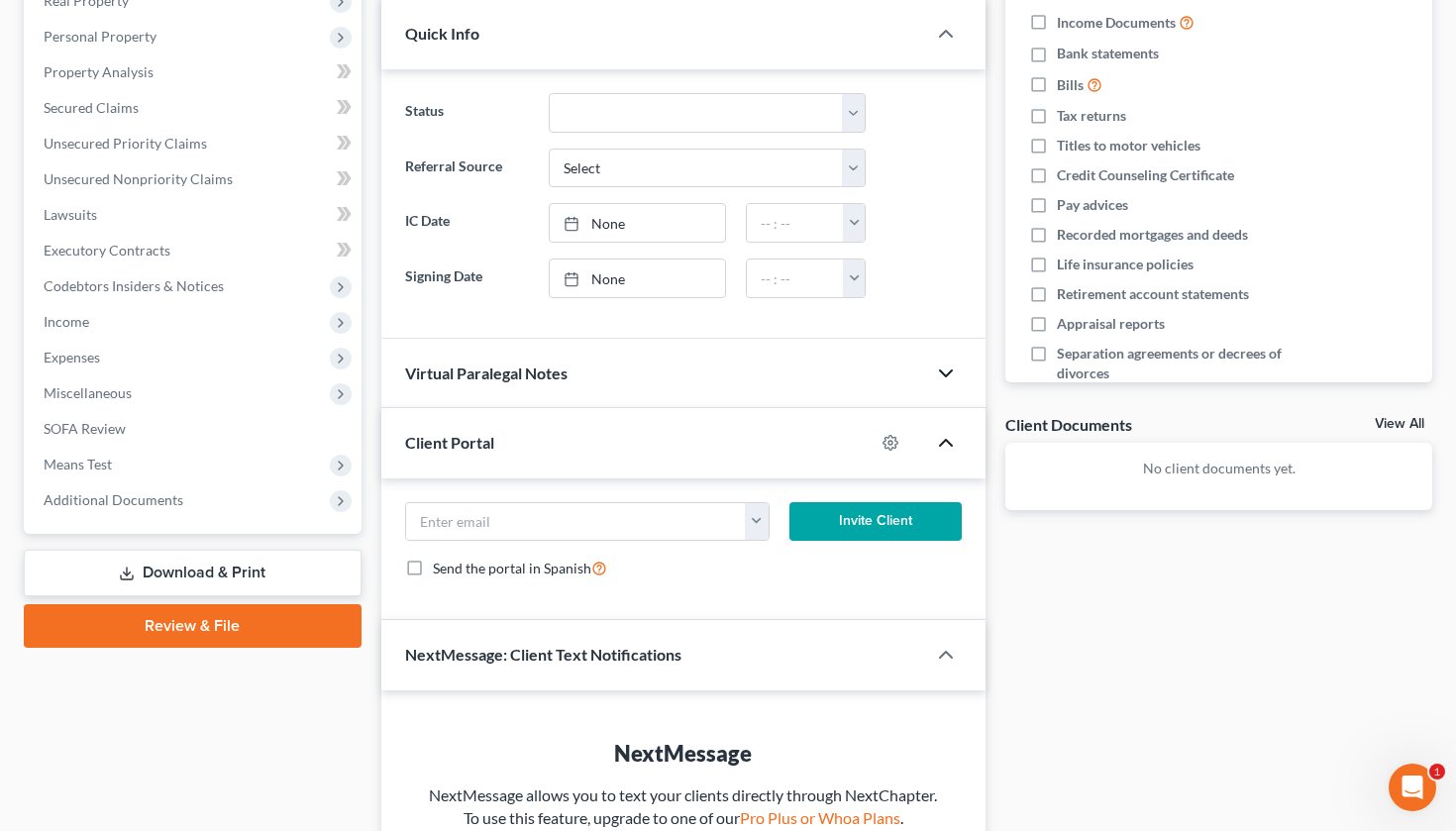 click on "Docs
Tasks
Events
Fees
Timer
0% Completed
Nothing here yet! Drivers license & social security card   Income Documents   Bank statements   Bills   Tax returns   Titles to motor vehicles   Credit Counseling Certificate   Pay advices   Recorded mortgages and deeds   Life insurance policies   Retirement account statements   Appraisal reports   Separation agreements or decrees of divorces
Hide Completed Tasks
Initial consultation Receive documents Follow up appointment Review petition Signing appointment File petition Email pay stubs to trustee Calendar 341 Hearing and send notice to debtor(s) Send notice of Bankruptcy to parties File post petition counseling course (Form 23) File reaffirmation agreements Send Notice of Discharge to debtor(s) Close file
Hide Past Events
Nothing here yet!
0h 20m Total Time Tracked stop All stop Steven Ibarra stop Annissa Henry stop  Denisse  Benenati Time Tracking In Progress..." at bounding box center (1218, 381) 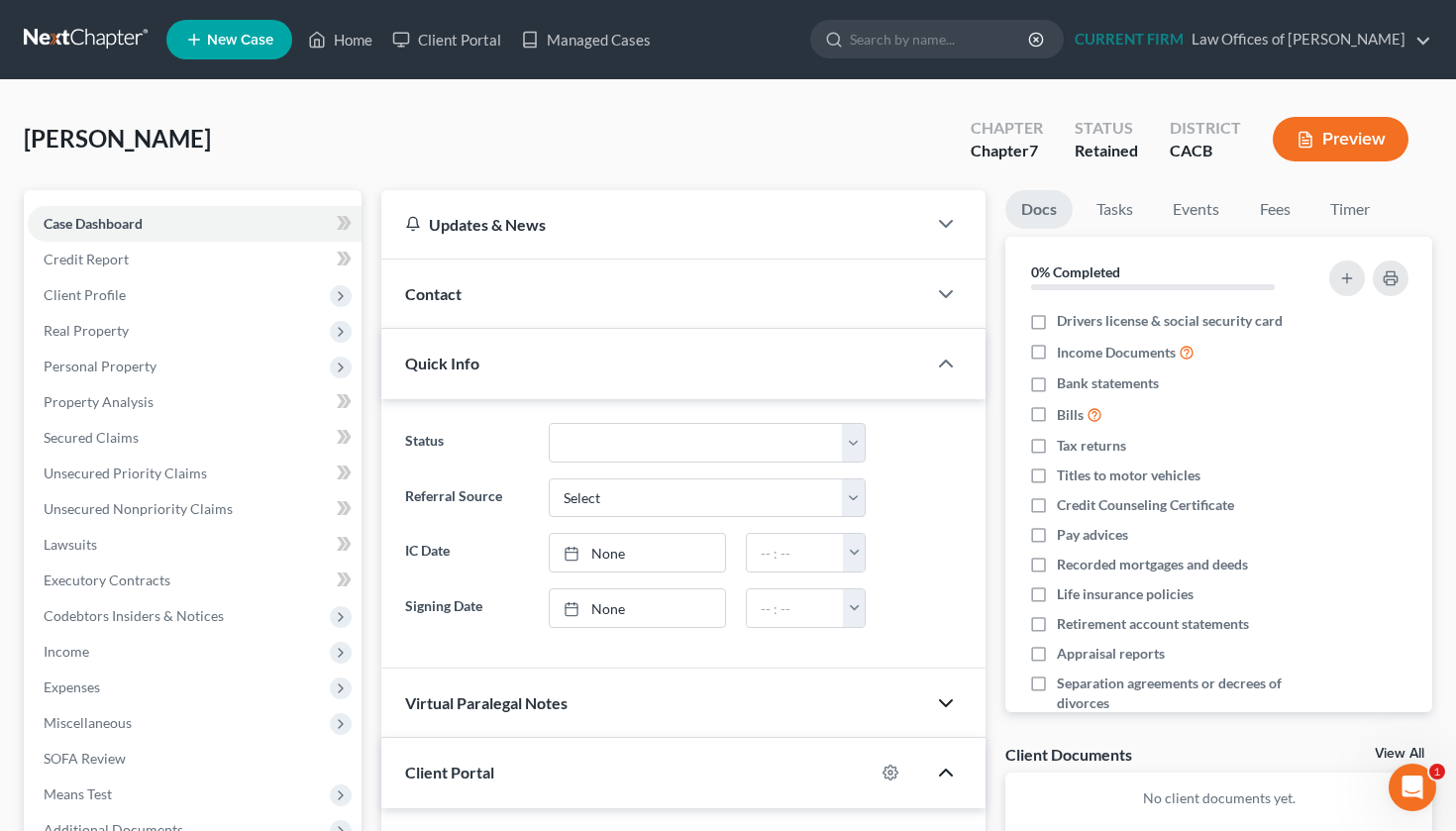 scroll, scrollTop: 0, scrollLeft: 0, axis: both 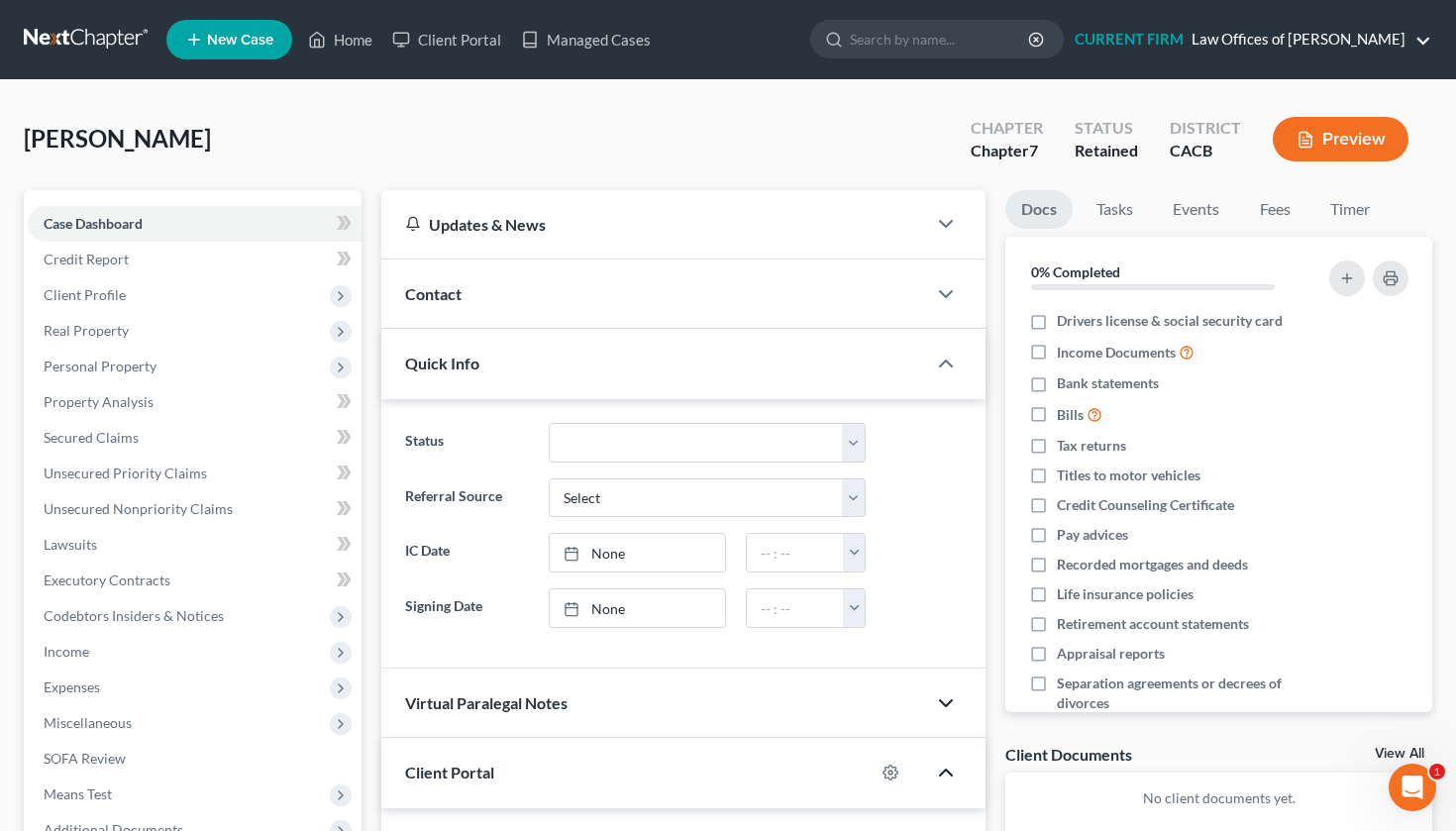click on "CURRENT FIRM  Law Offices of Steven Ibarra" at bounding box center [1248, 40] 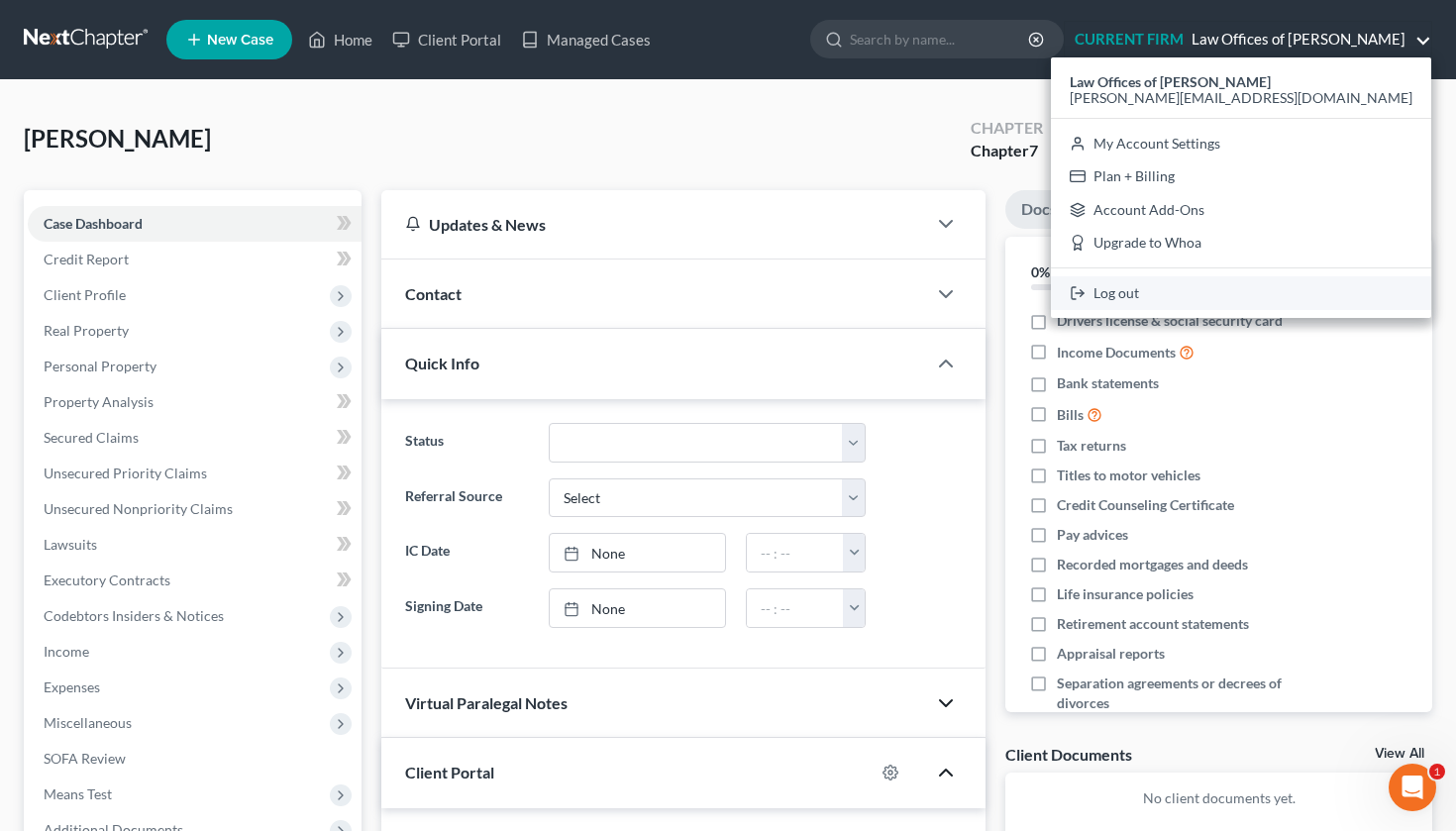 click on "Log out" at bounding box center [1241, 293] 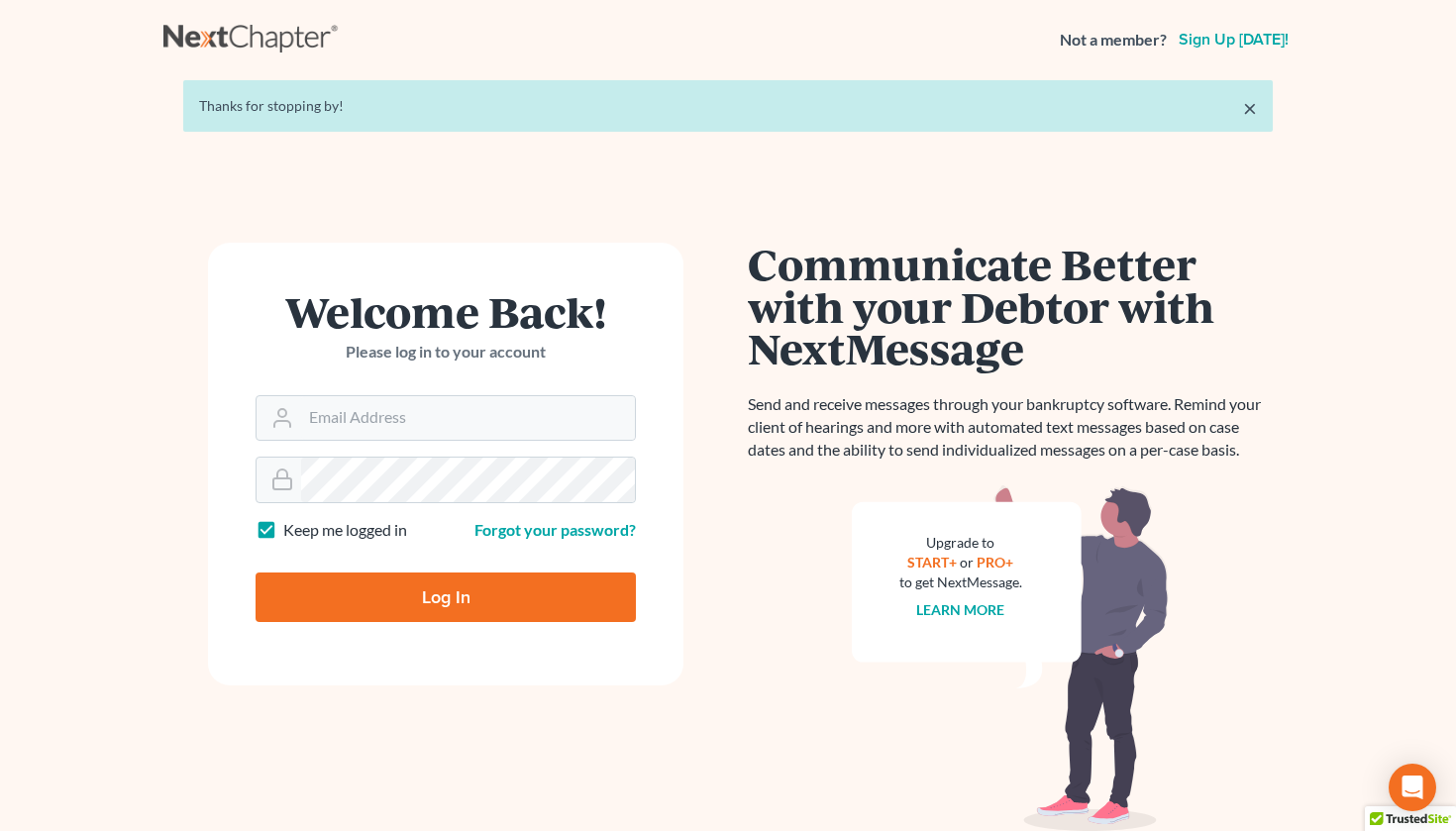 scroll, scrollTop: 0, scrollLeft: 0, axis: both 